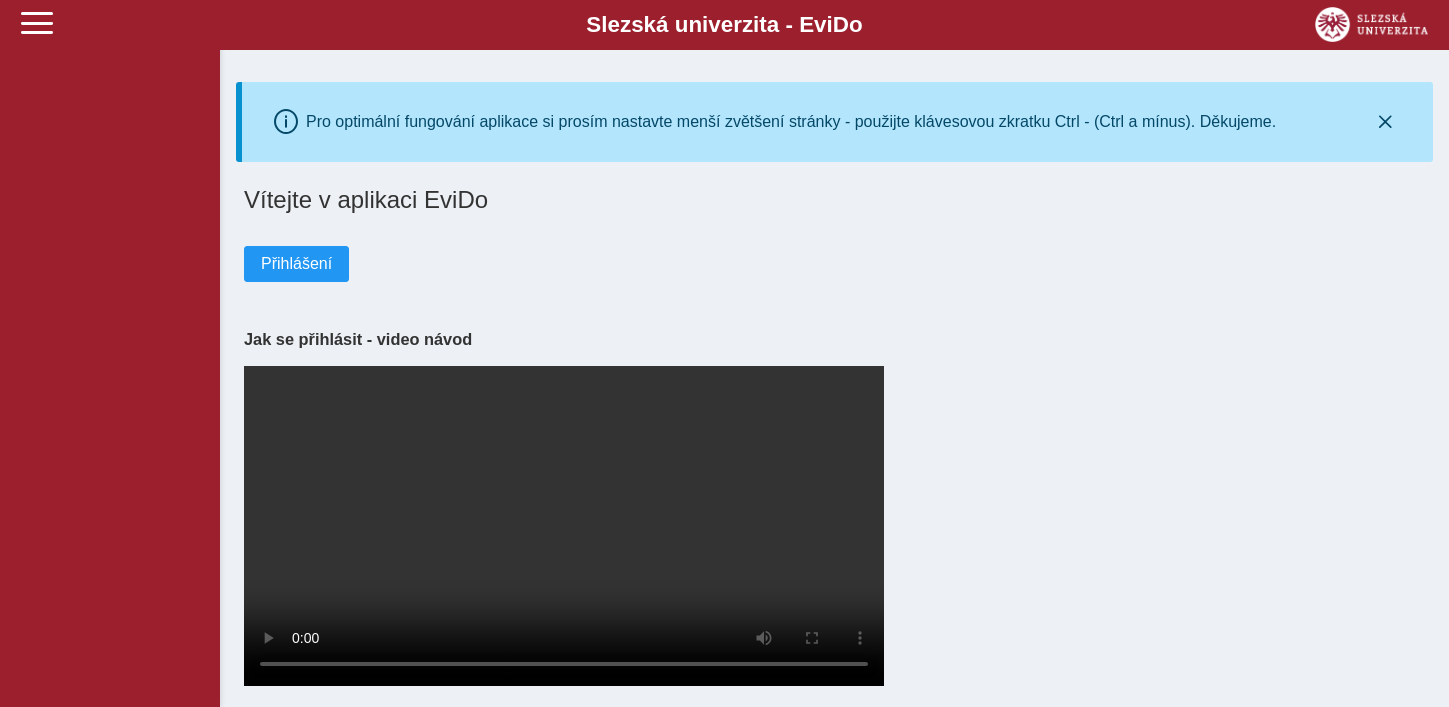 scroll, scrollTop: 0, scrollLeft: 0, axis: both 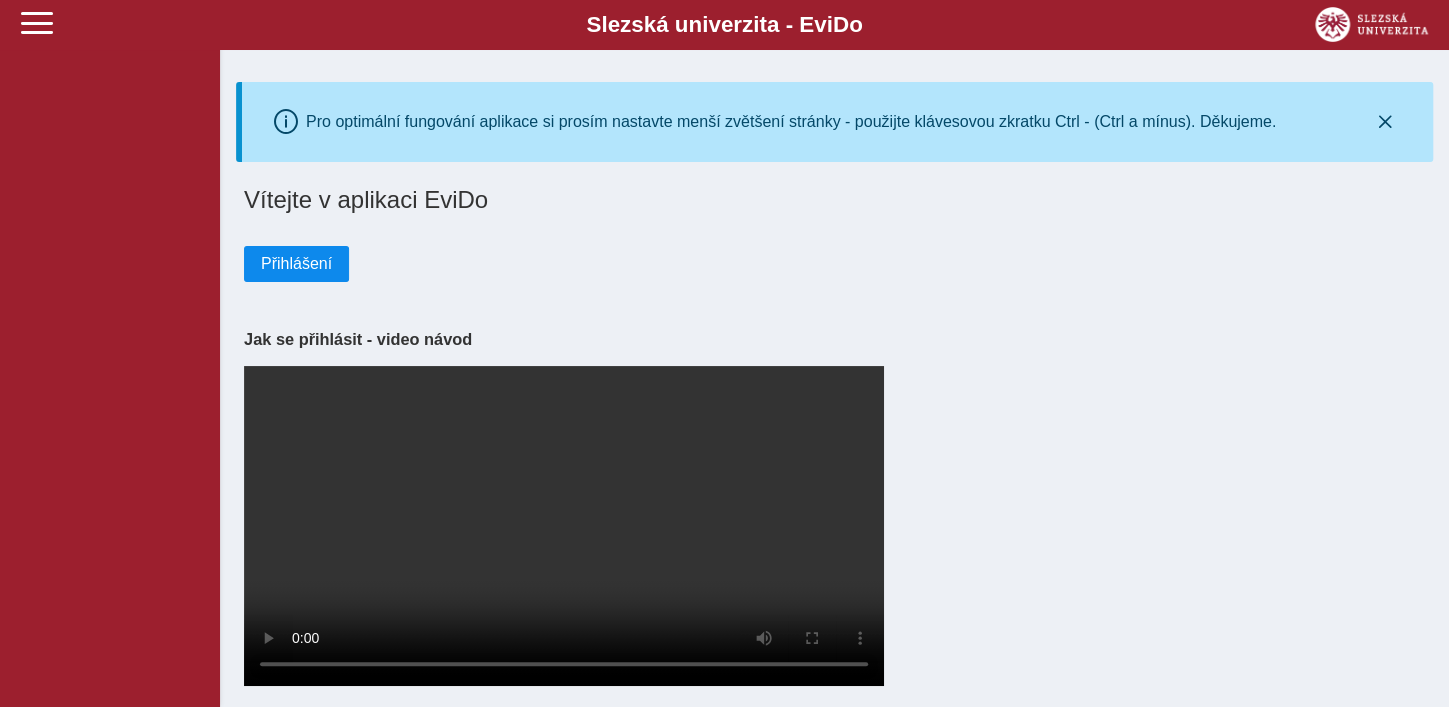 click on "Přihlášení" at bounding box center [296, 264] 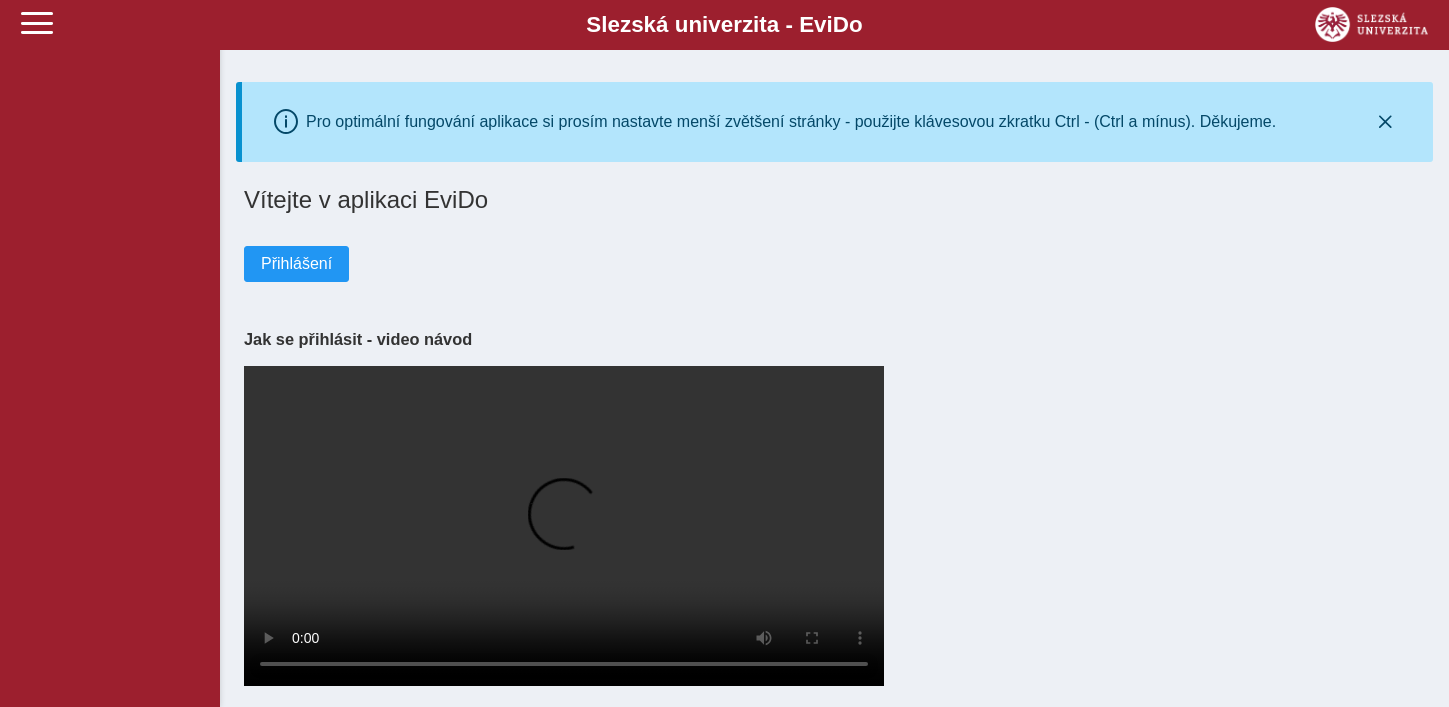 scroll, scrollTop: 0, scrollLeft: 0, axis: both 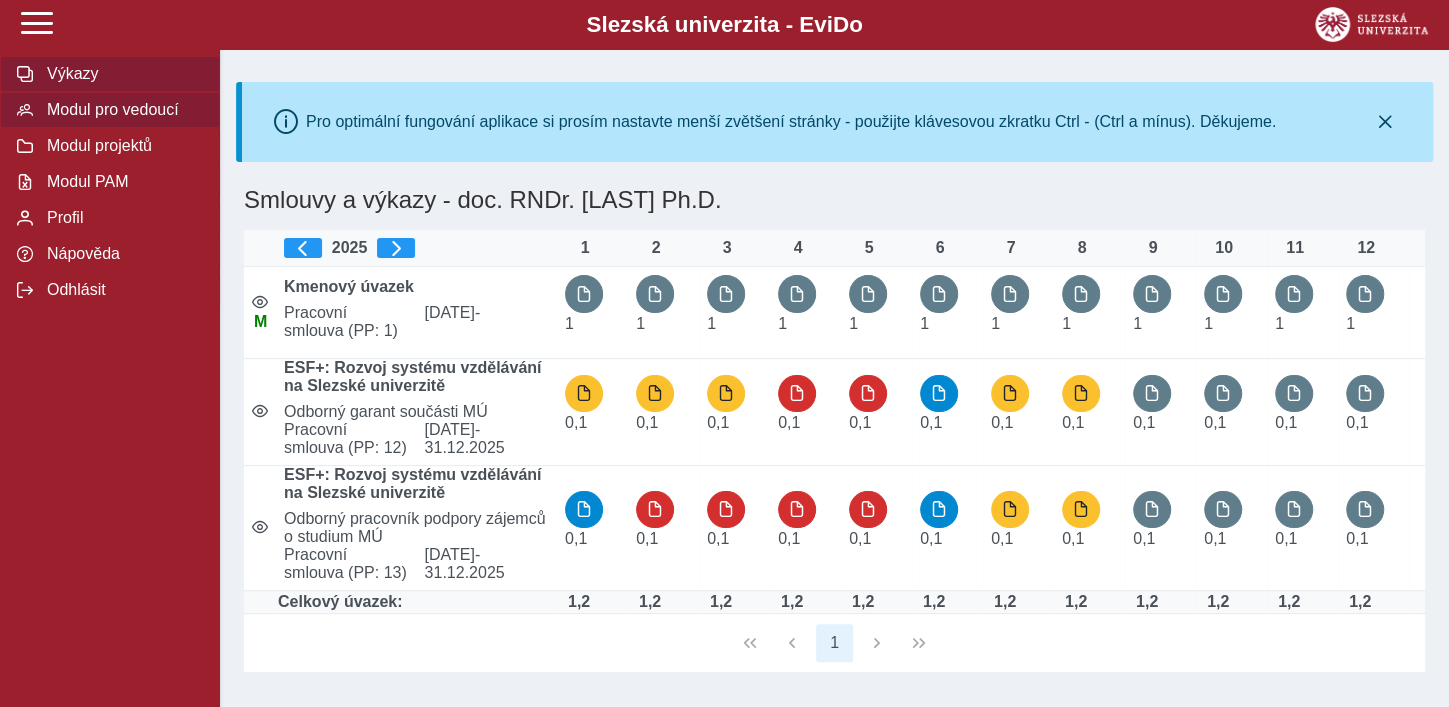 click on "Modul pro vedoucí" at bounding box center [122, 110] 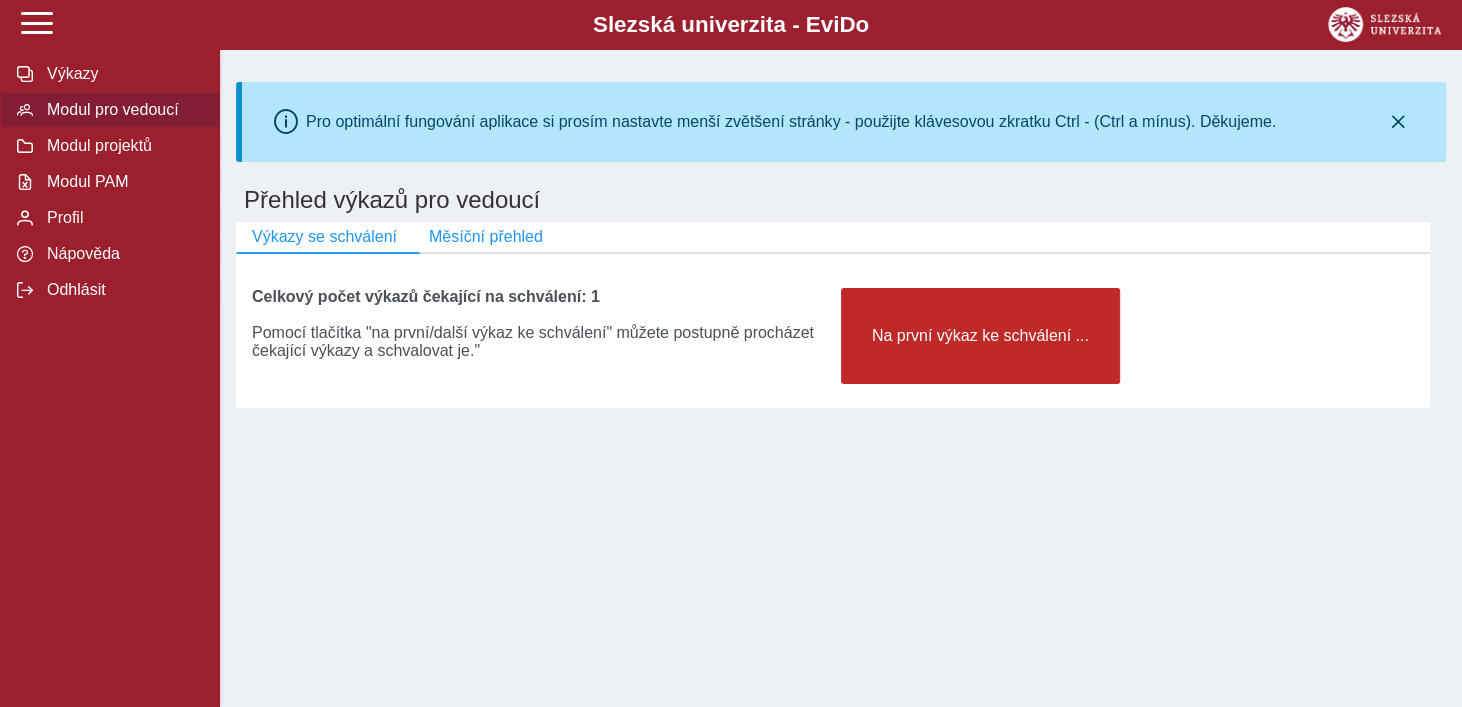 click on "Na první výkaz ke schválení ..." at bounding box center (980, 336) 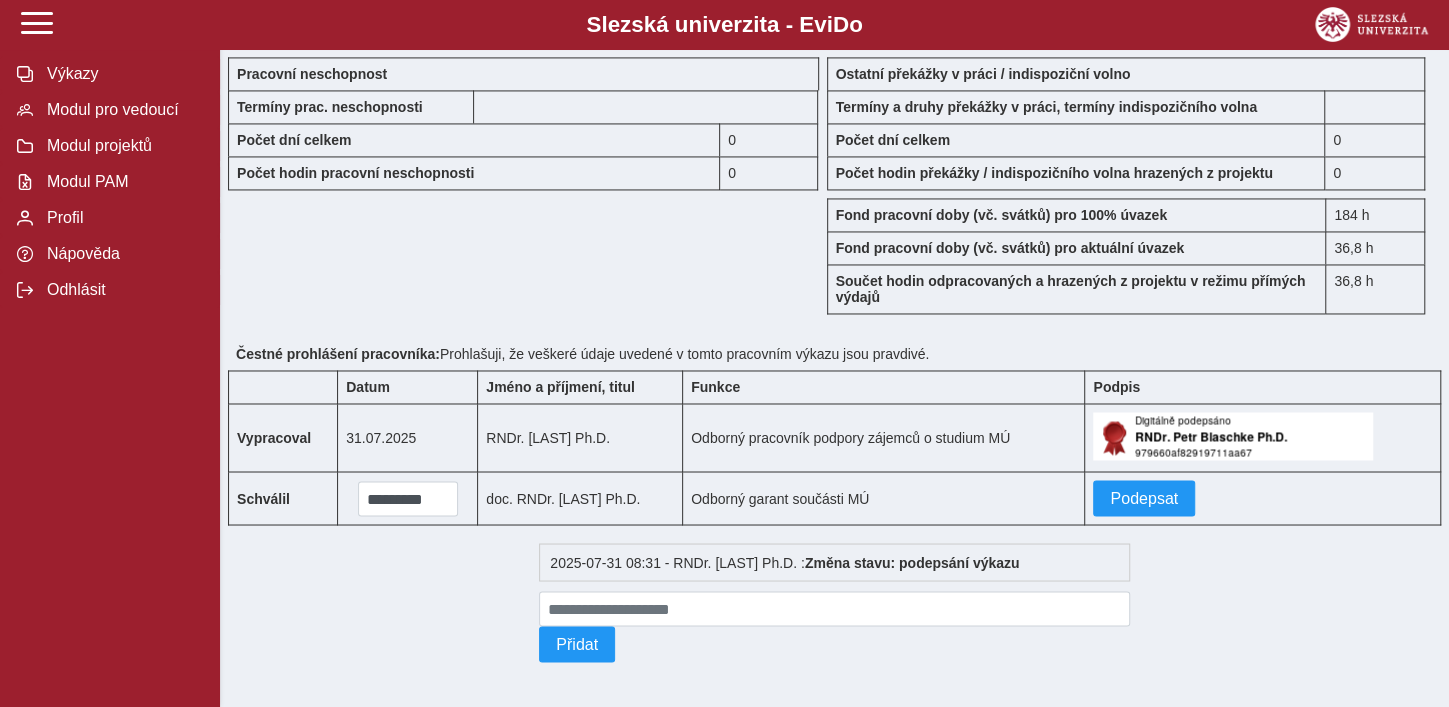 scroll, scrollTop: 1930, scrollLeft: 0, axis: vertical 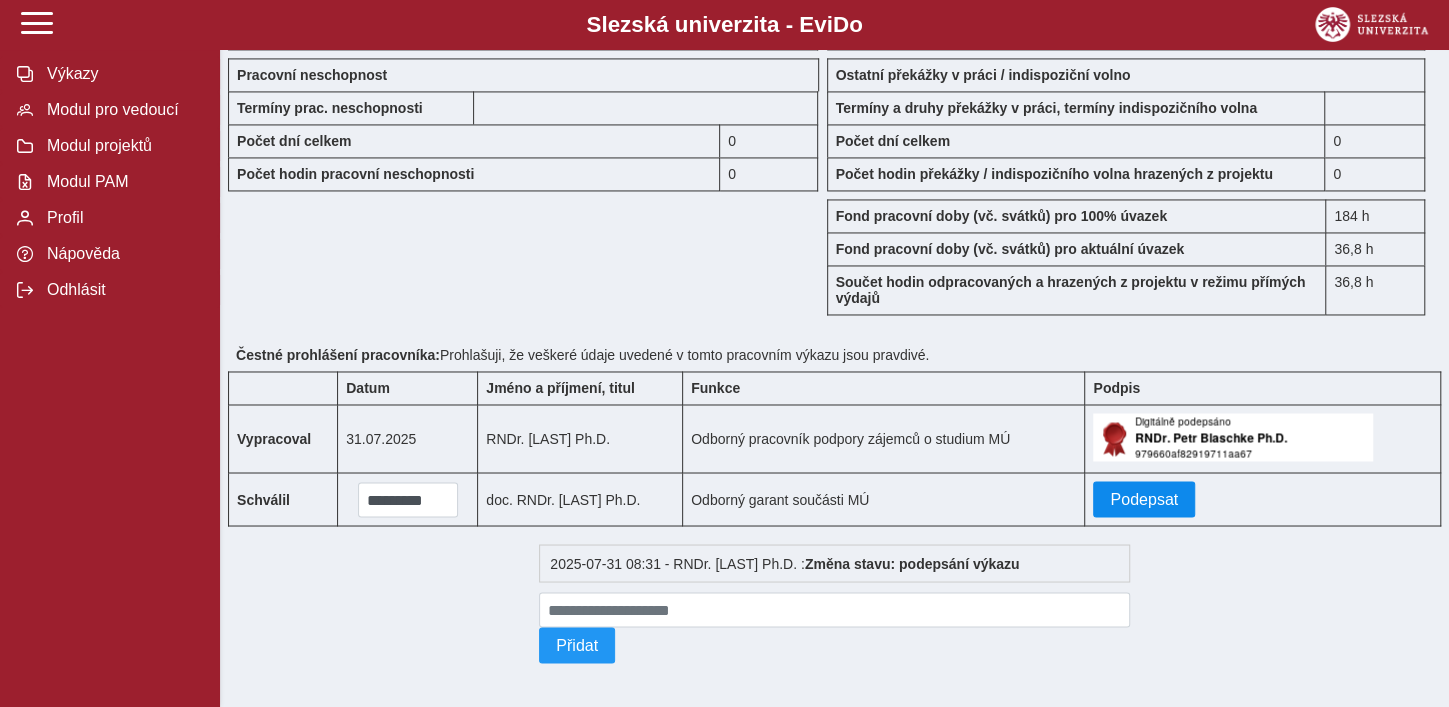 click on "Podepsat" at bounding box center (1144, 499) 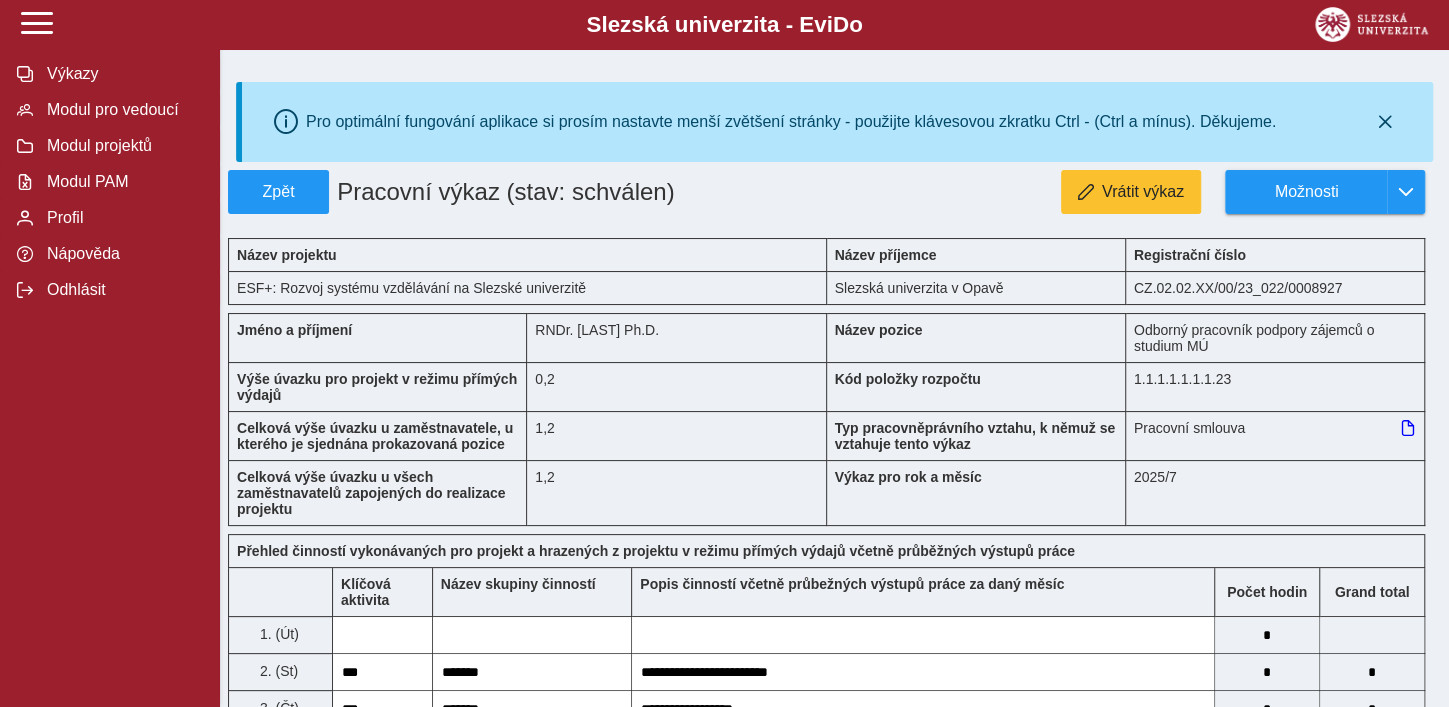 scroll, scrollTop: 0, scrollLeft: 0, axis: both 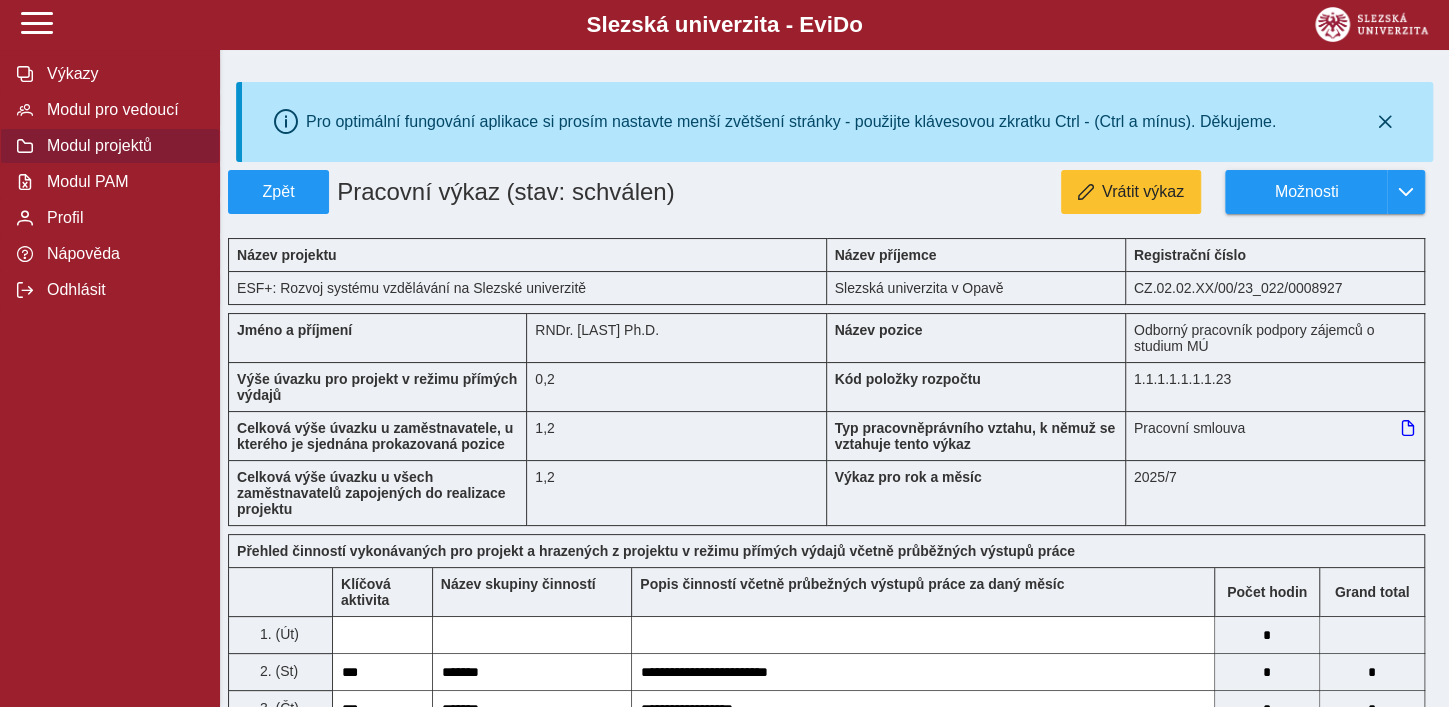 click on "Modul projektů" at bounding box center [122, 146] 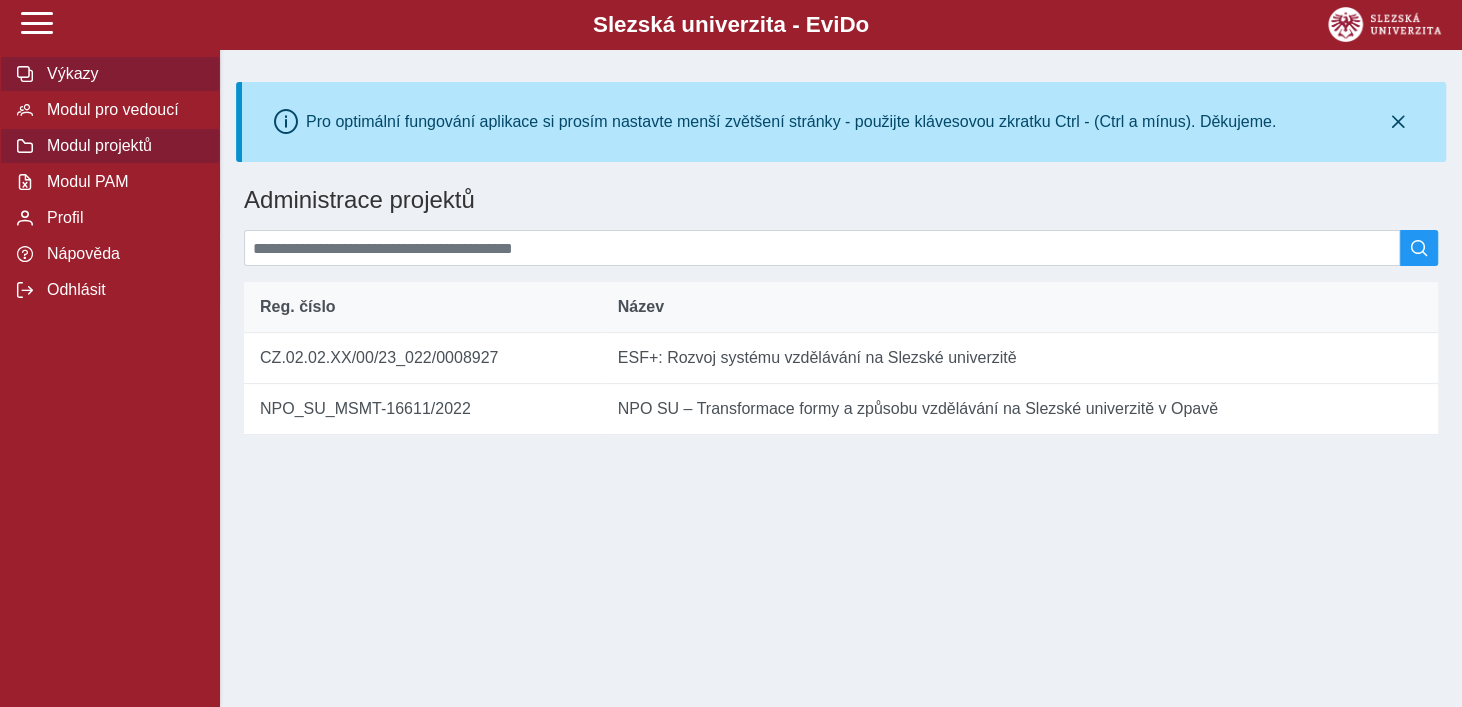 click on "Výkazy" at bounding box center [122, 74] 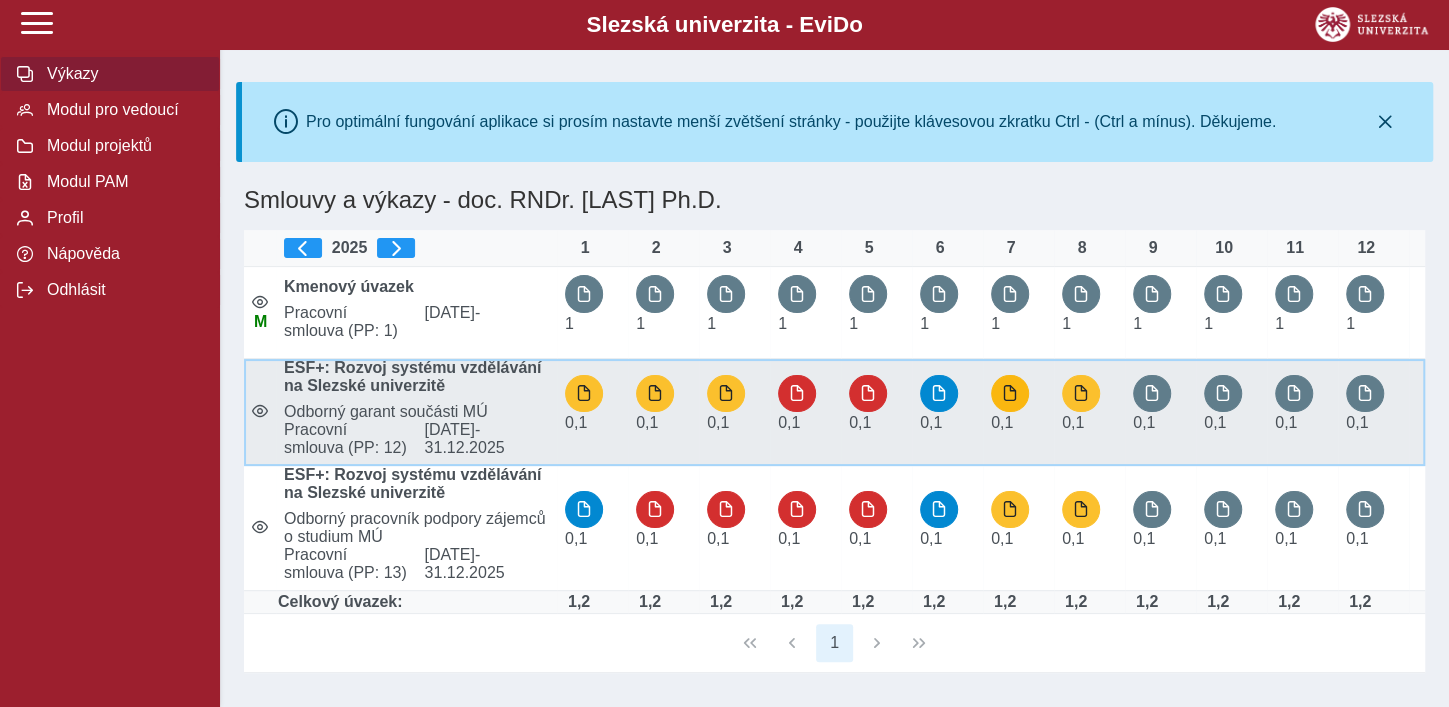 click at bounding box center [1010, 393] 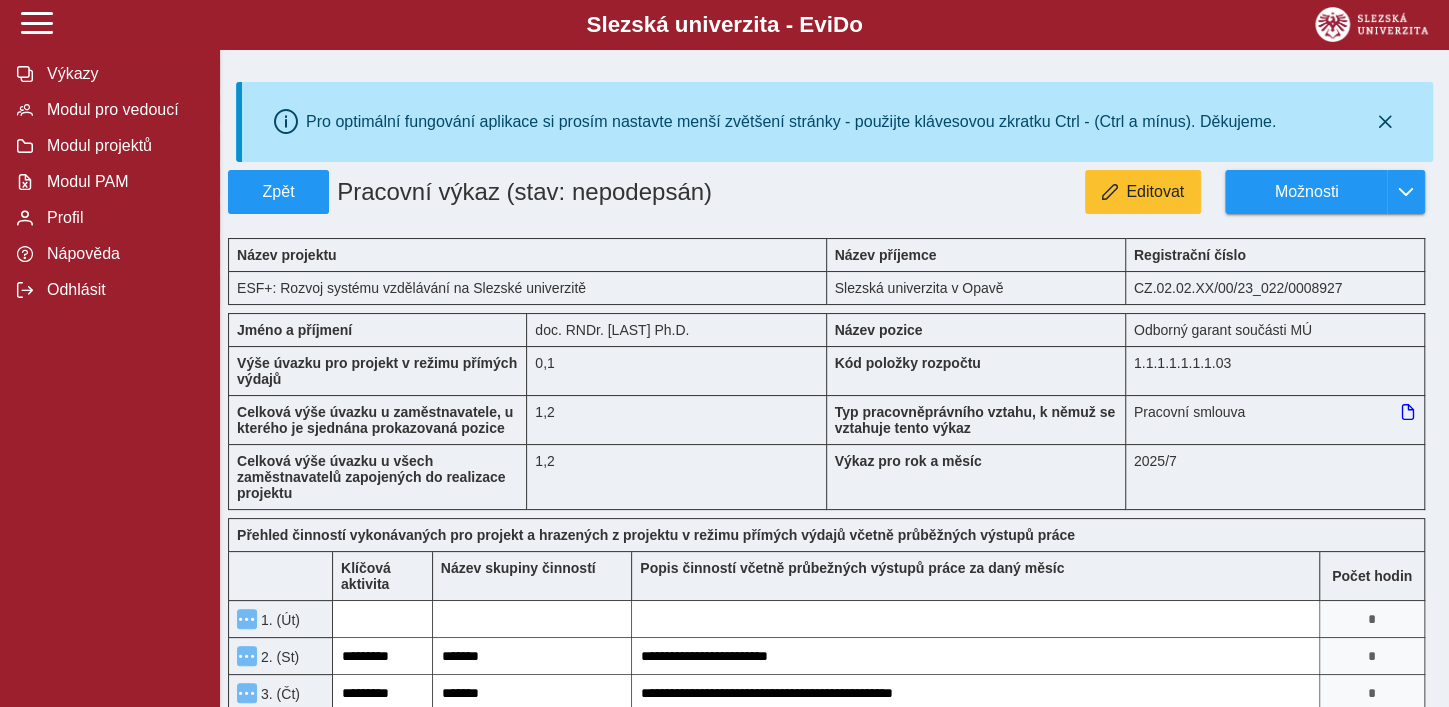 type 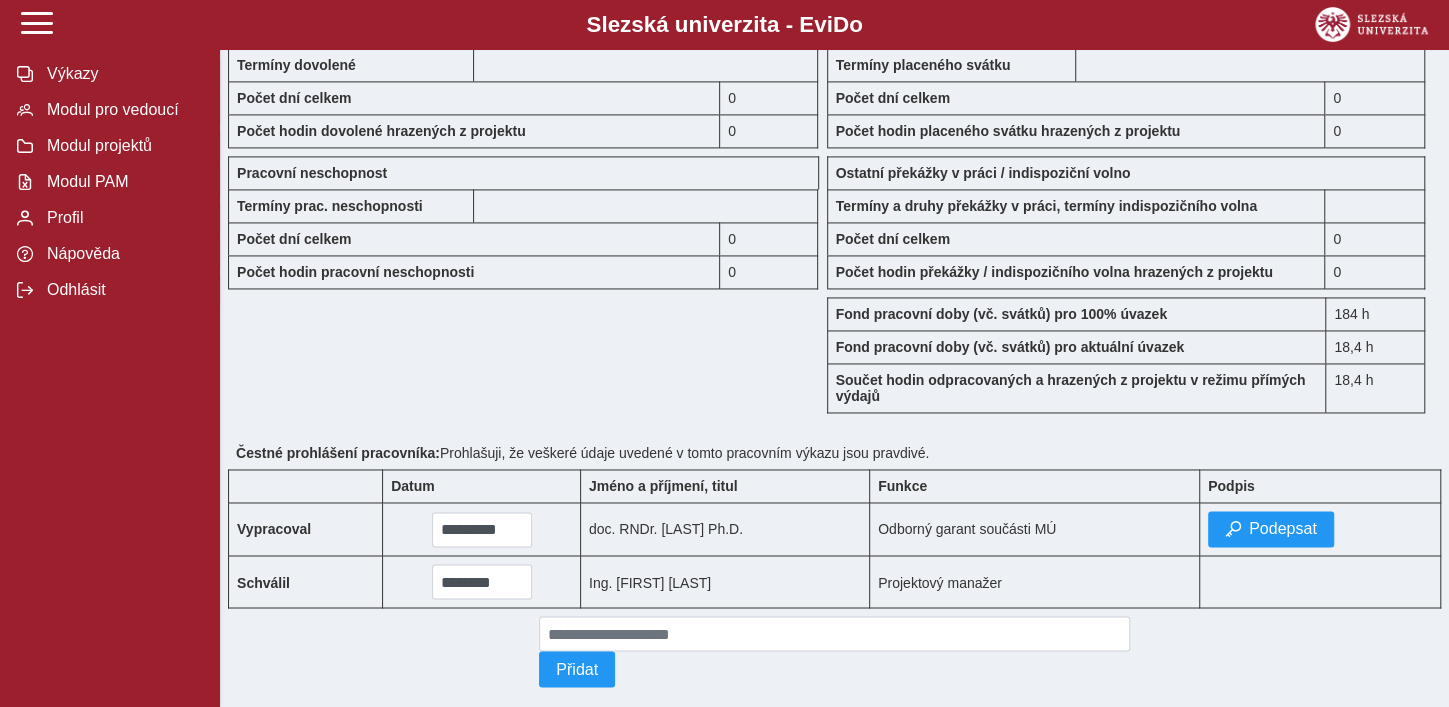 scroll, scrollTop: 1820, scrollLeft: 0, axis: vertical 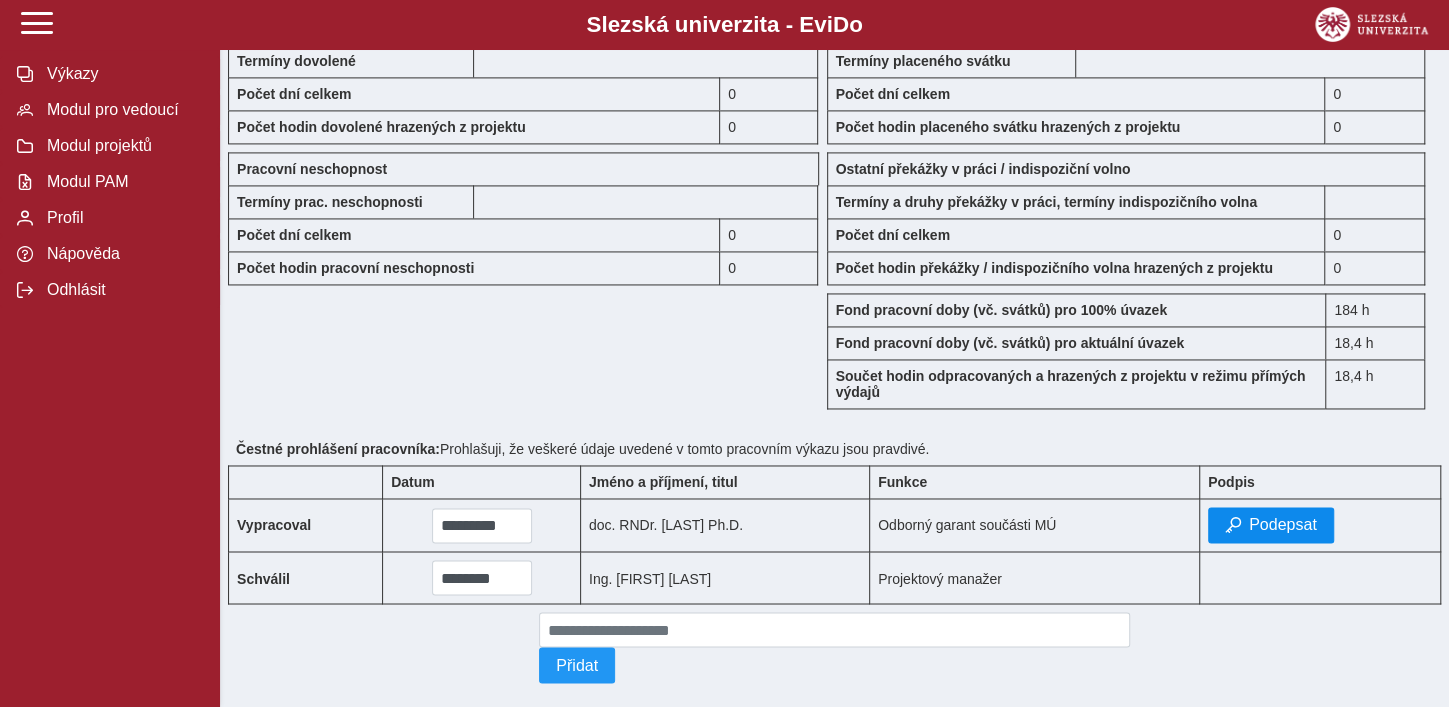 click at bounding box center (1233, 525) 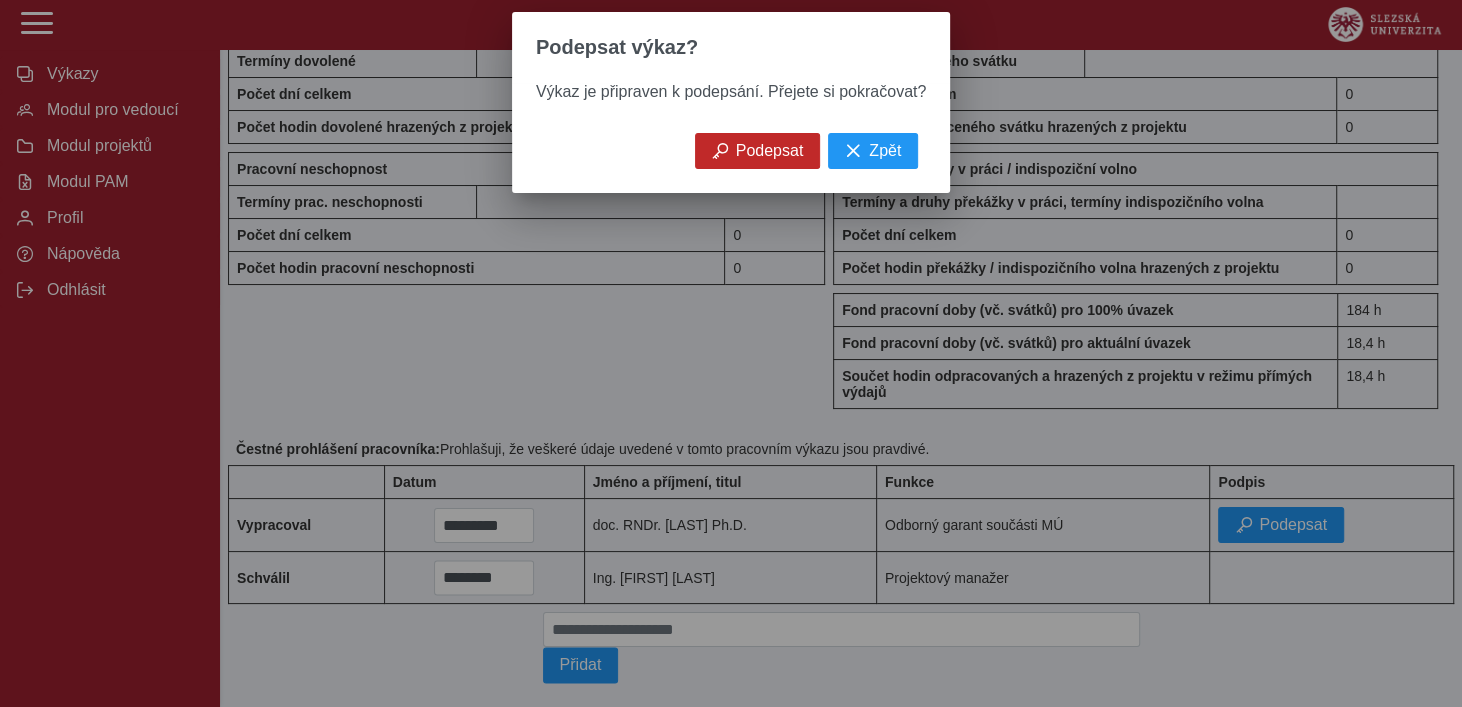 click on "Podepsat" at bounding box center [770, 151] 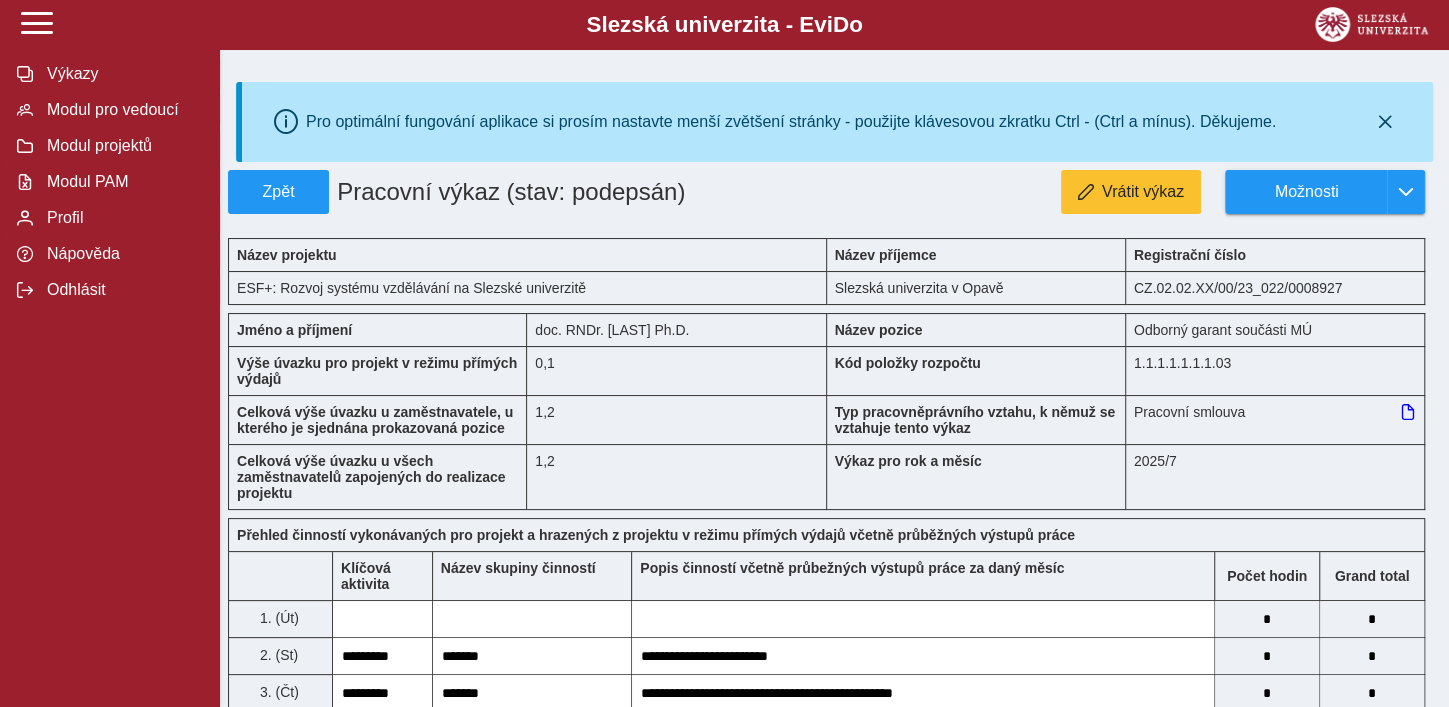 scroll, scrollTop: 0, scrollLeft: 0, axis: both 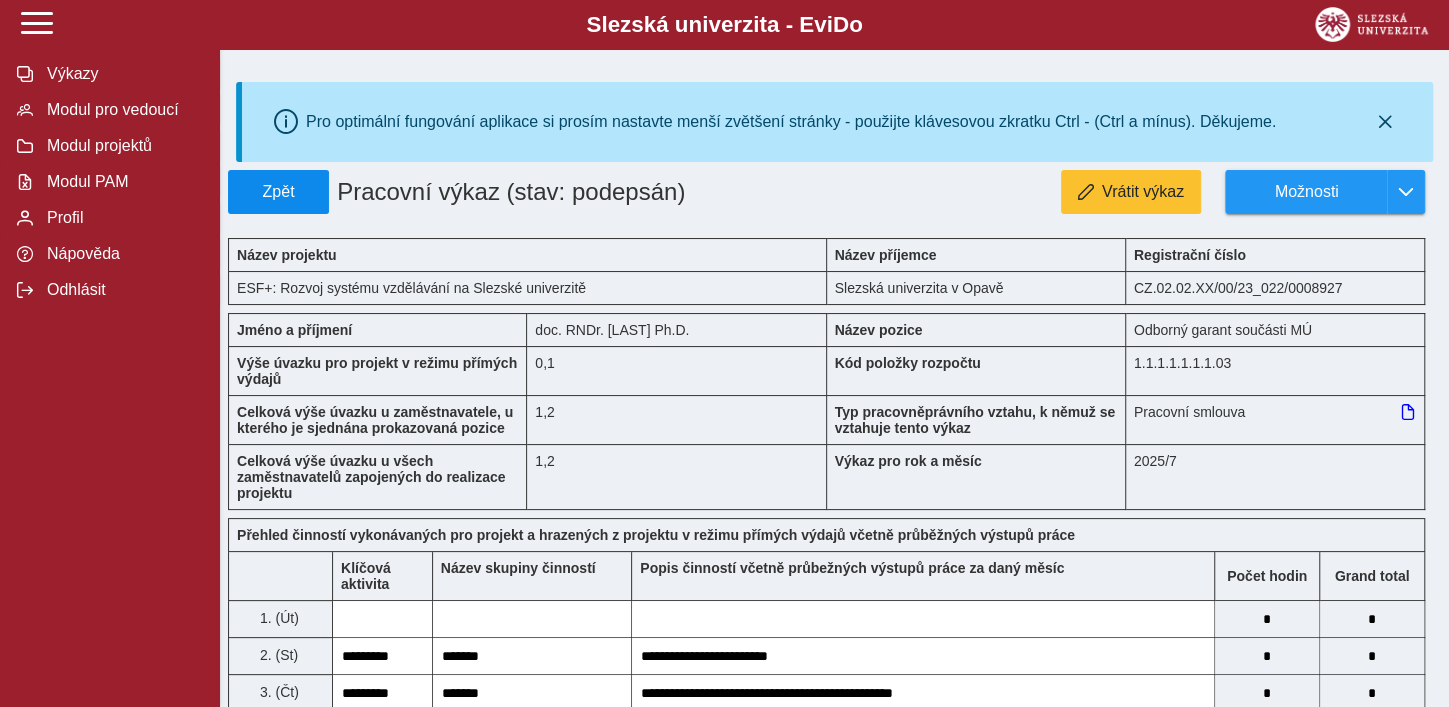 click on "Zpět" at bounding box center [278, 192] 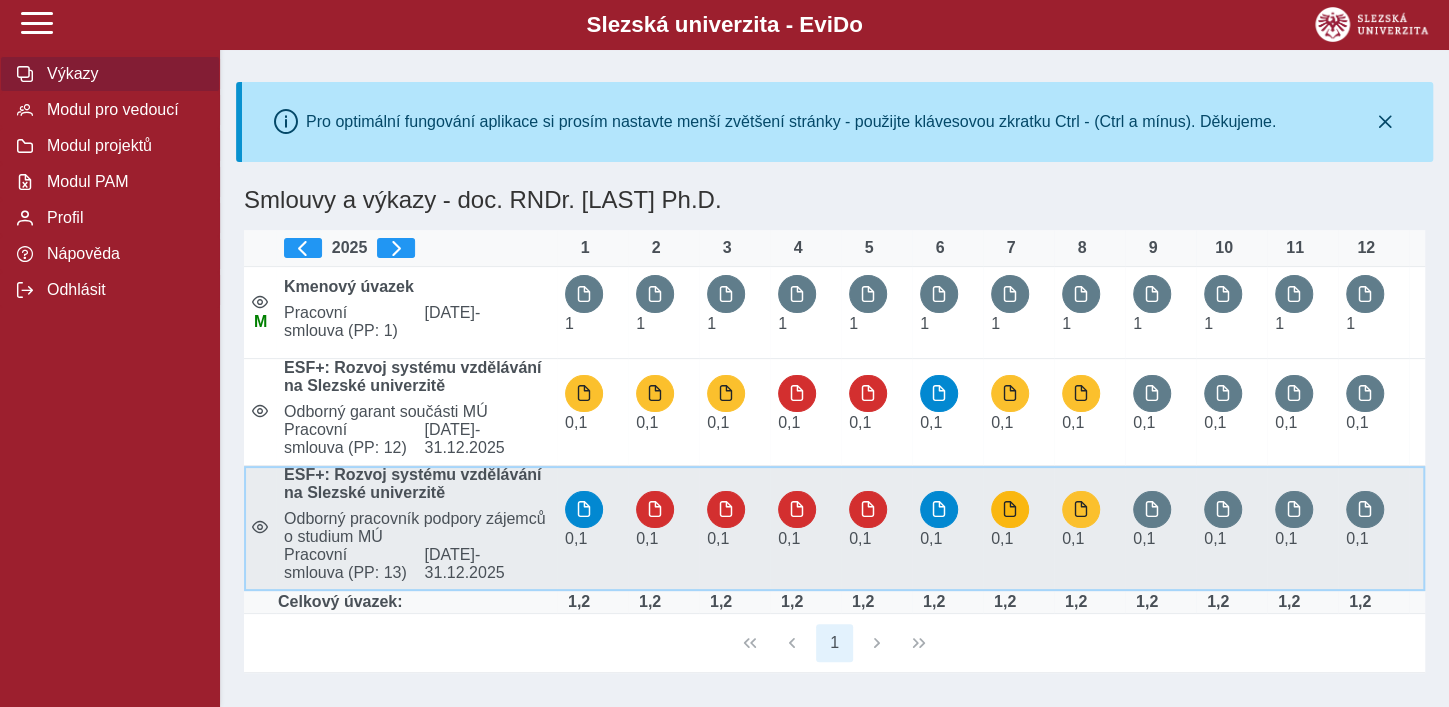 click at bounding box center (1010, 509) 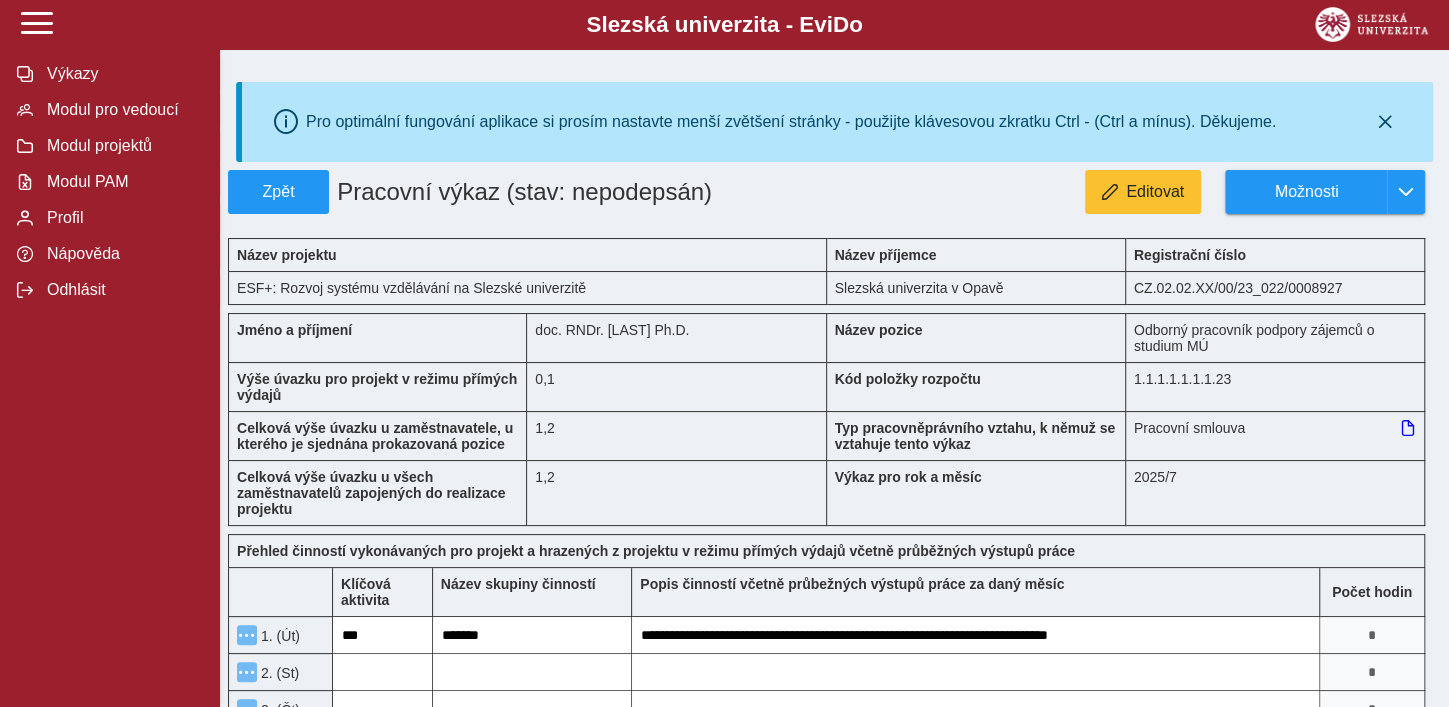 type on "***" 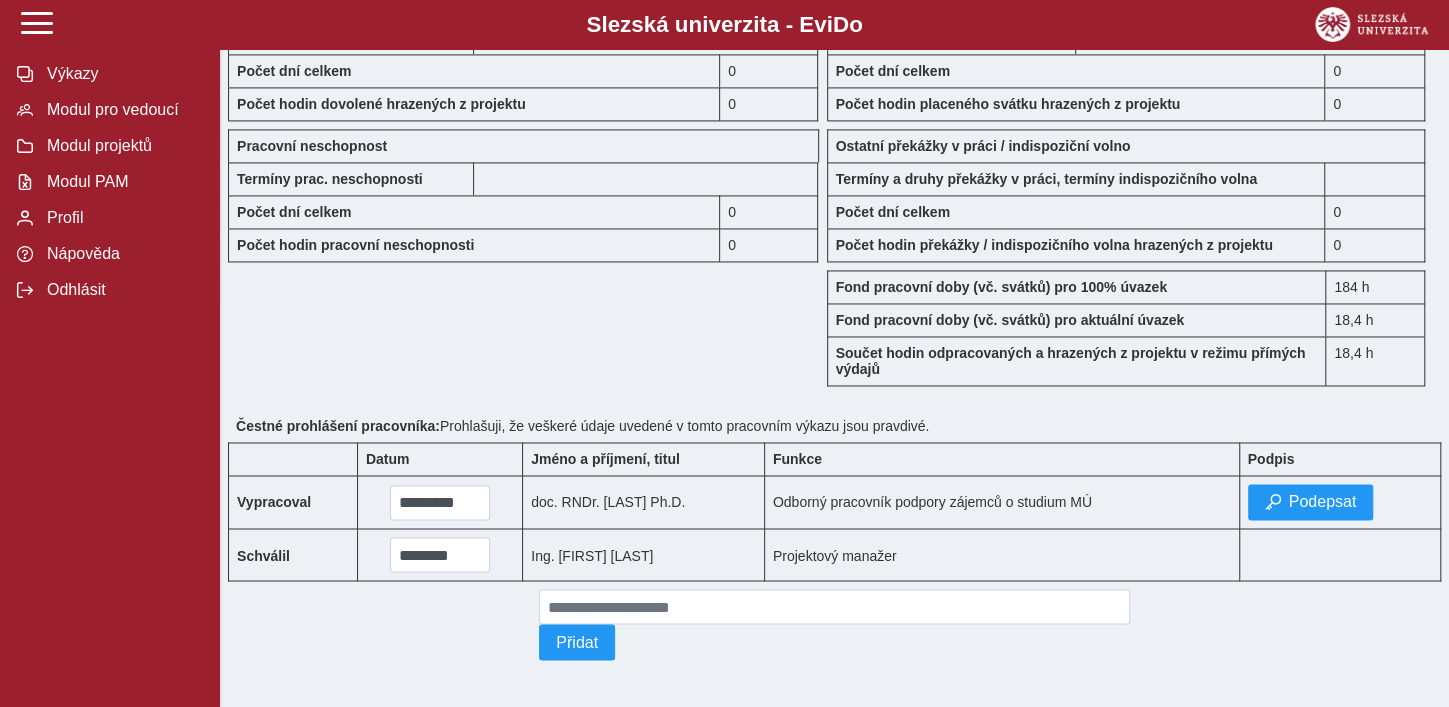 scroll, scrollTop: 1858, scrollLeft: 0, axis: vertical 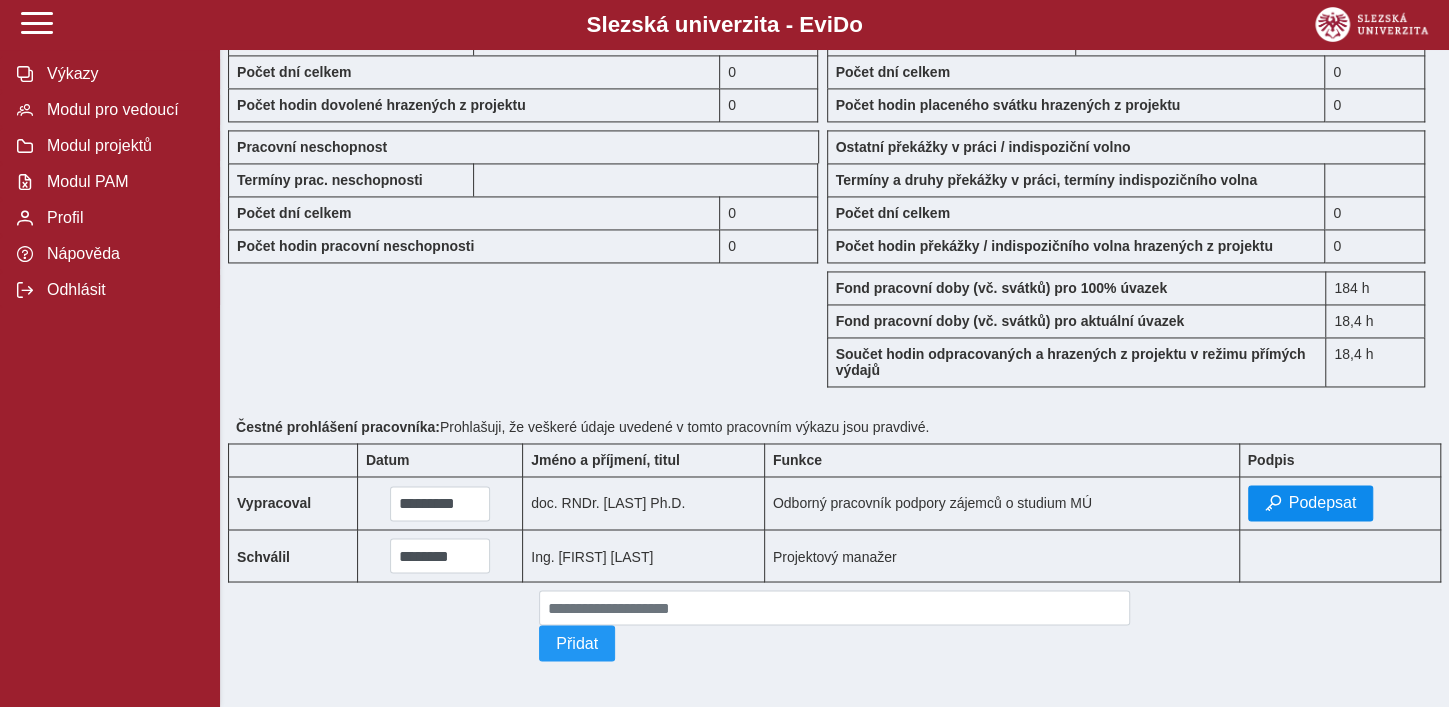 click on "Podepsat" at bounding box center (1323, 503) 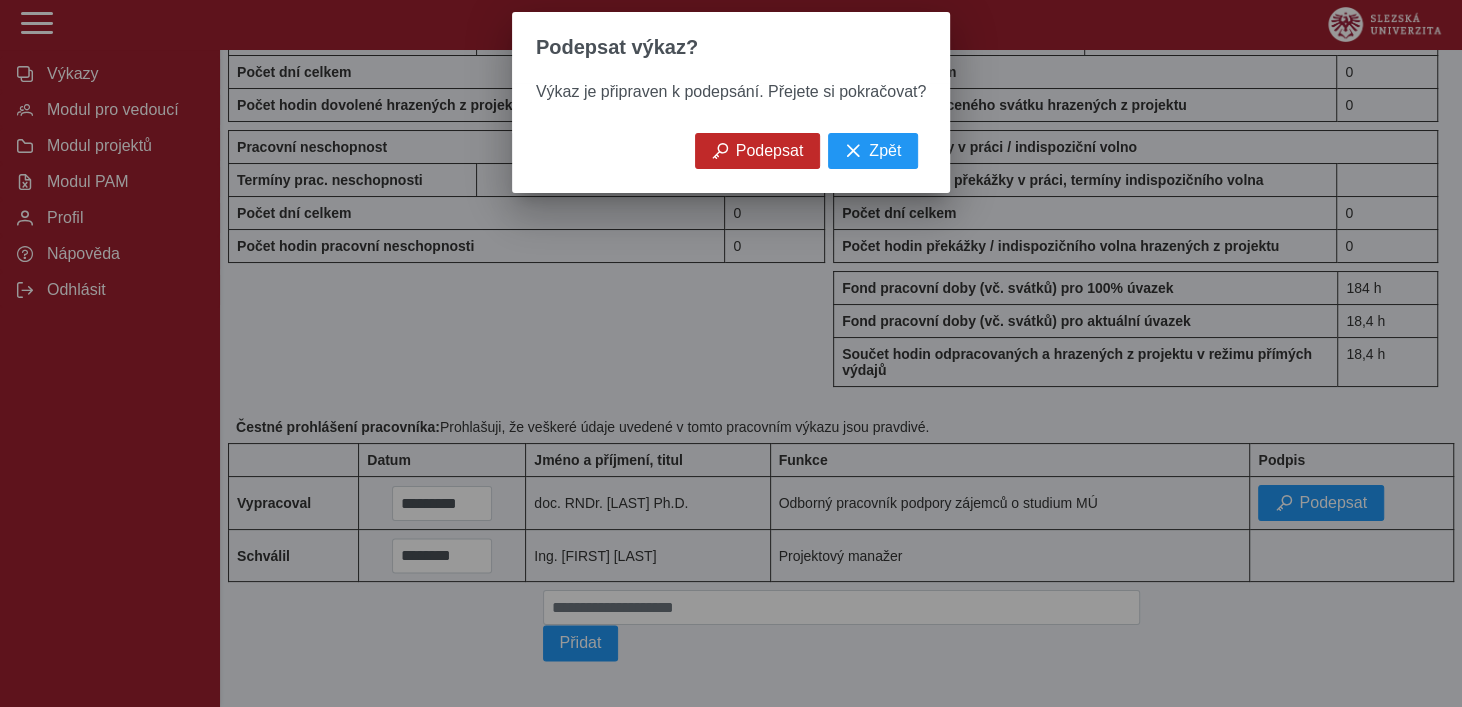 click on "Podepsat" at bounding box center (770, 151) 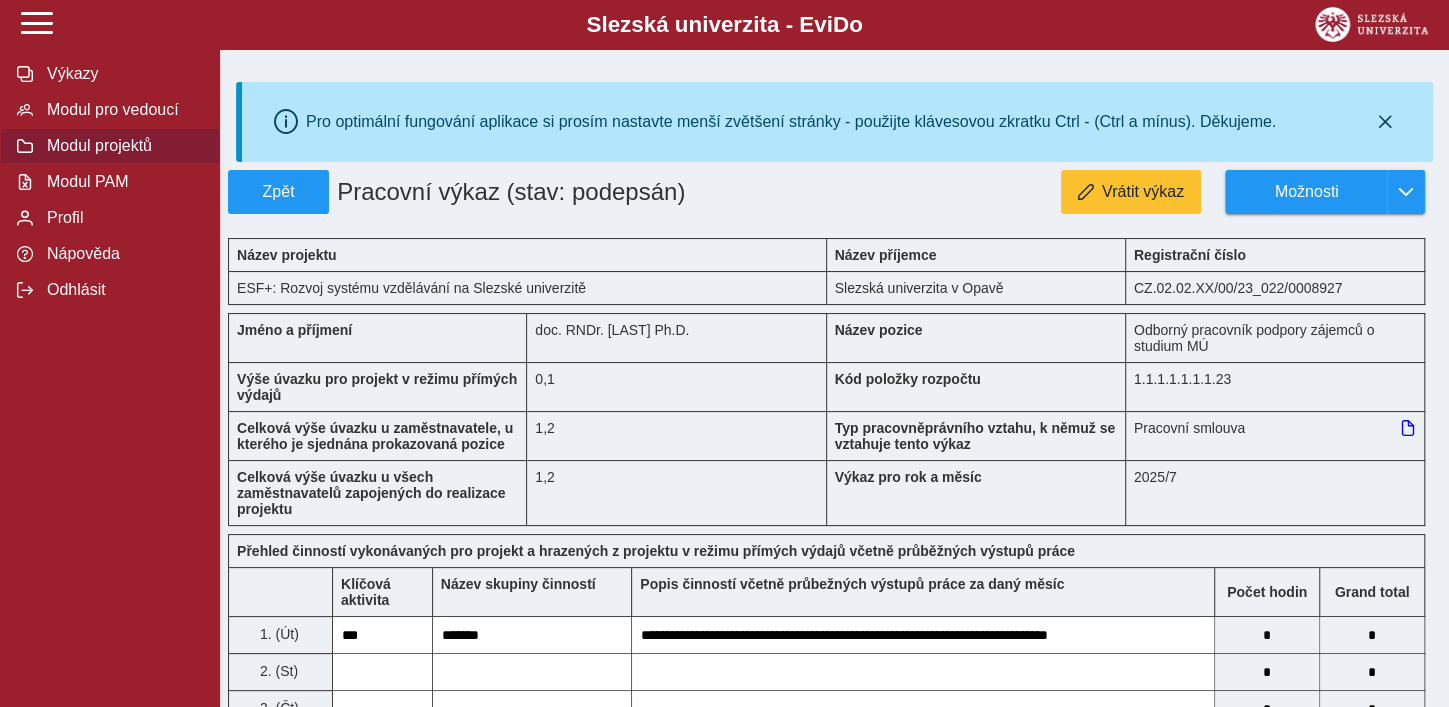 scroll, scrollTop: 0, scrollLeft: 0, axis: both 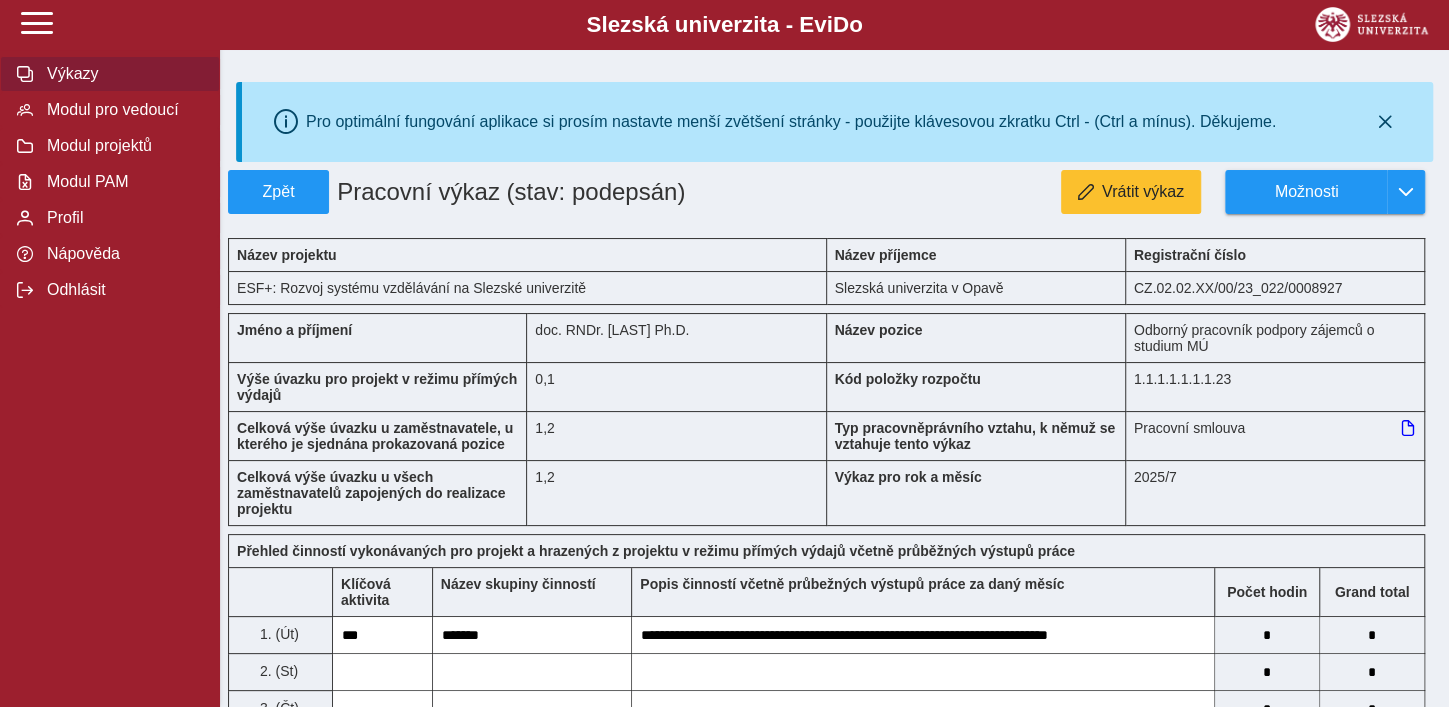 click on "Výkazy" at bounding box center (122, 74) 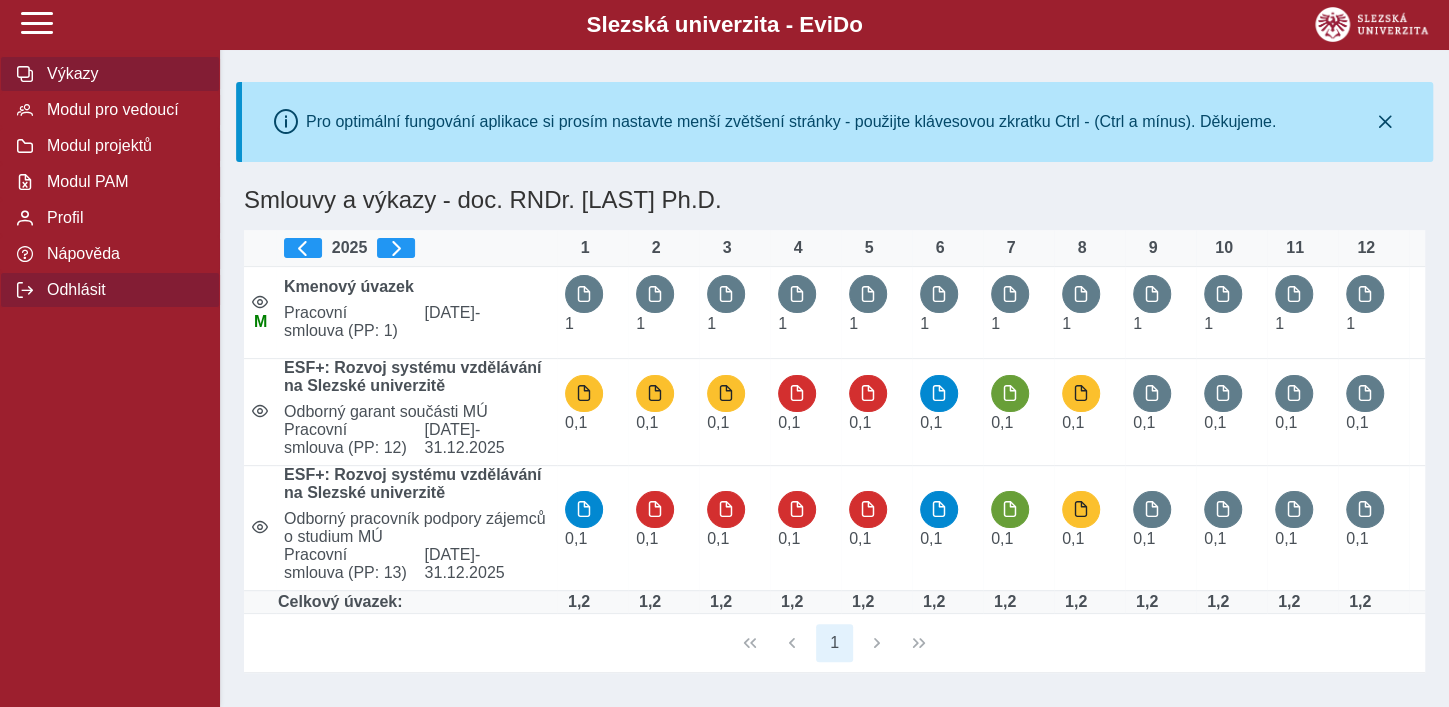 click on "Odhlásit" at bounding box center (122, 290) 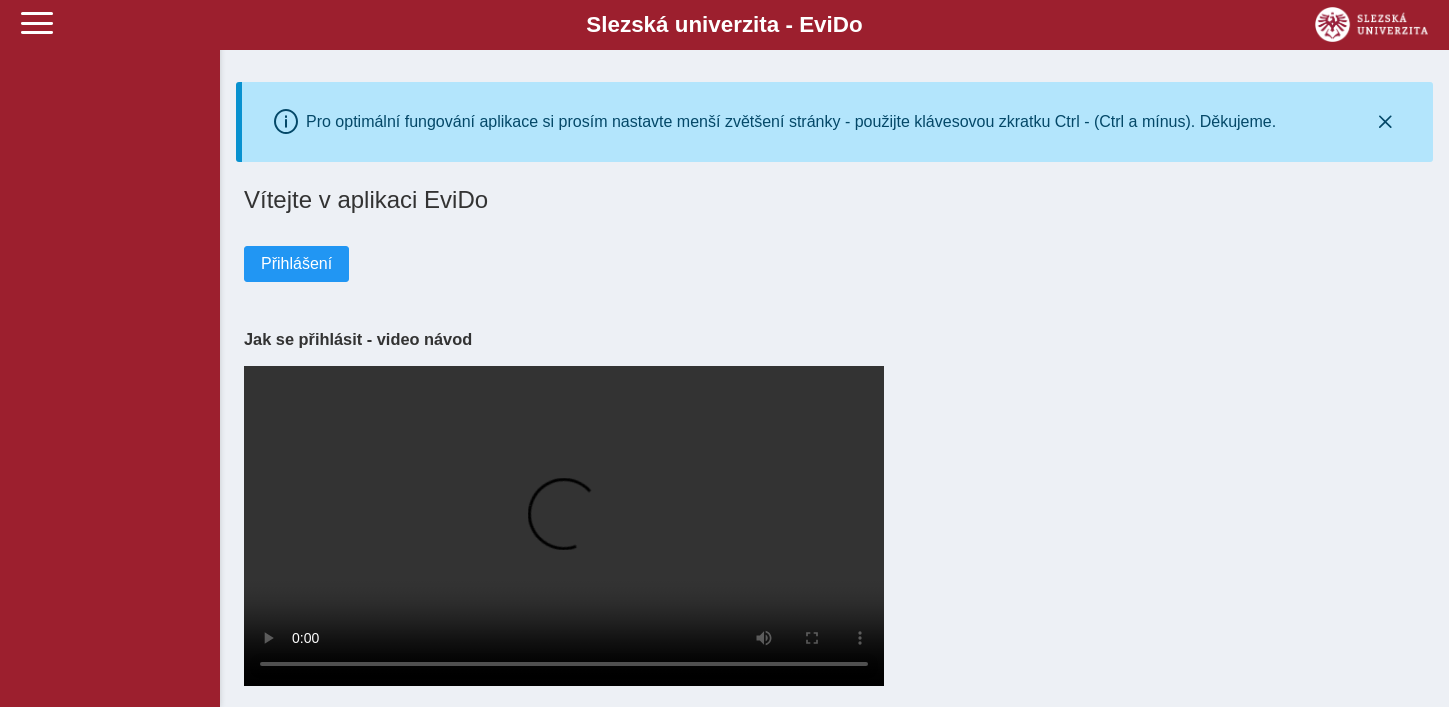 scroll, scrollTop: 0, scrollLeft: 0, axis: both 